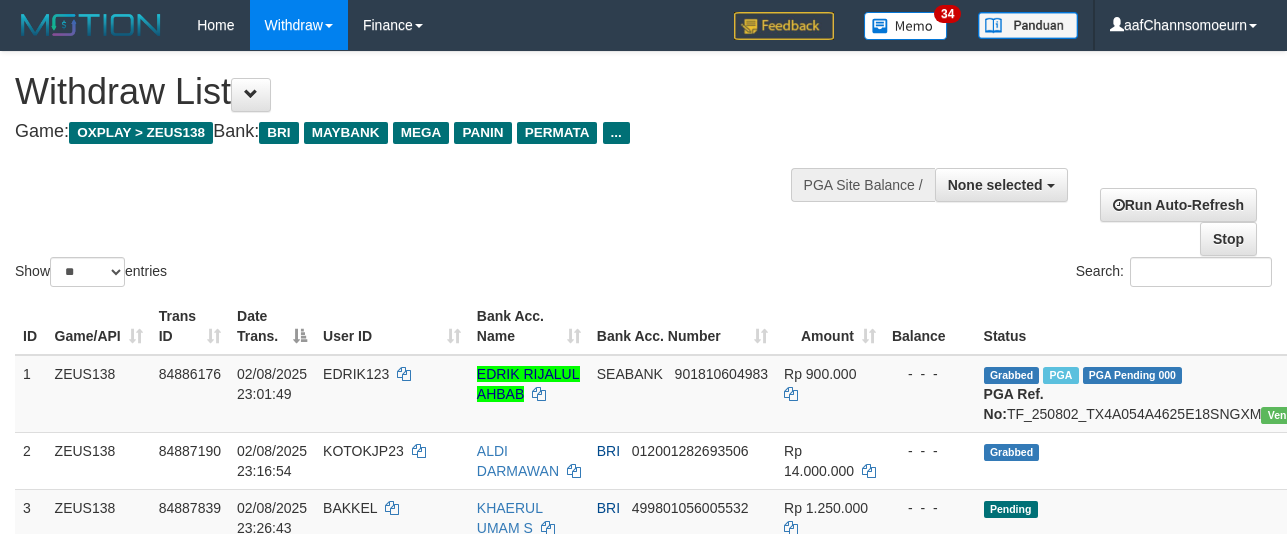 select 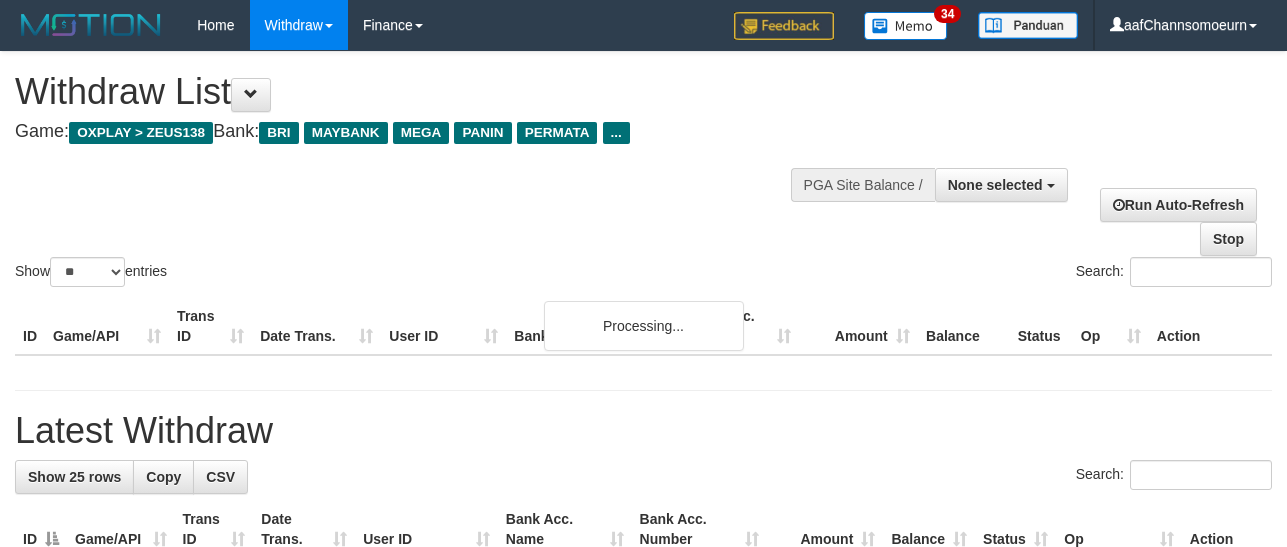 select 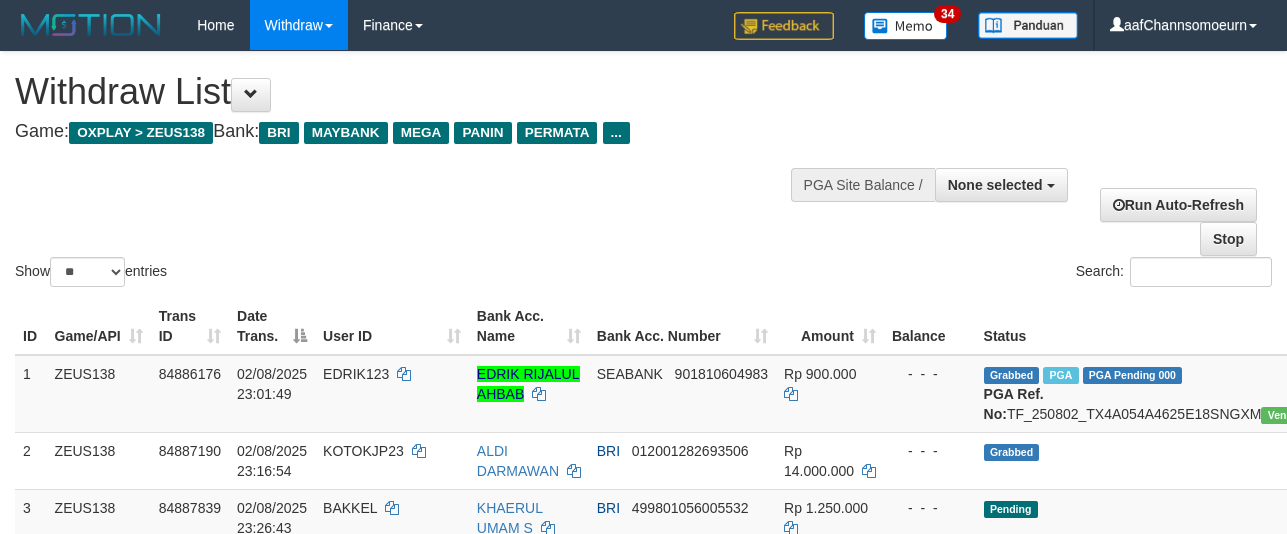 select 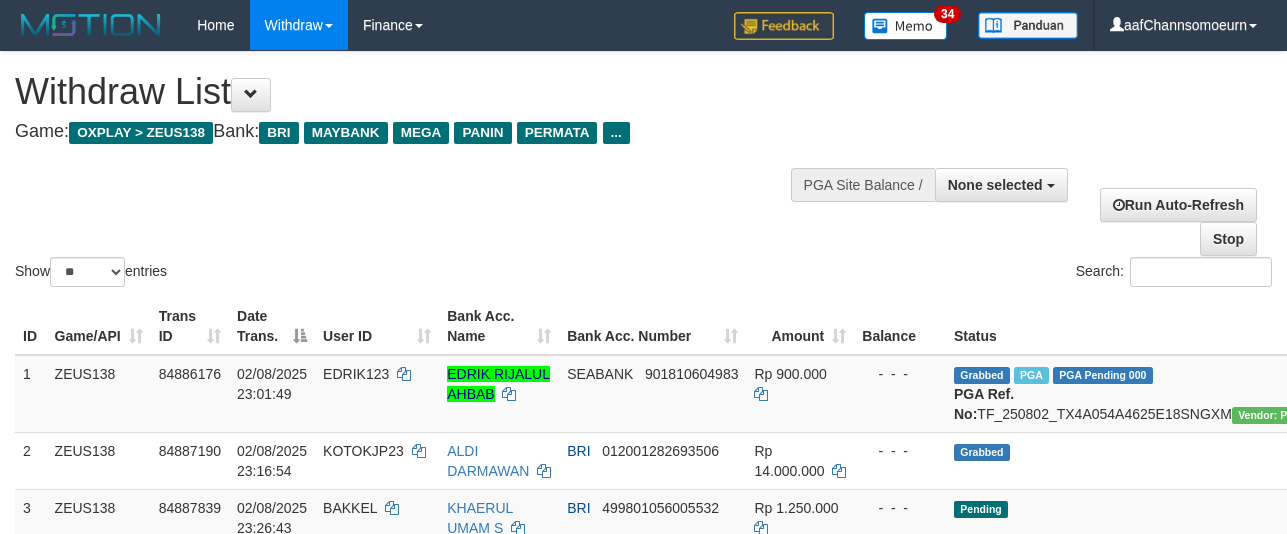 select 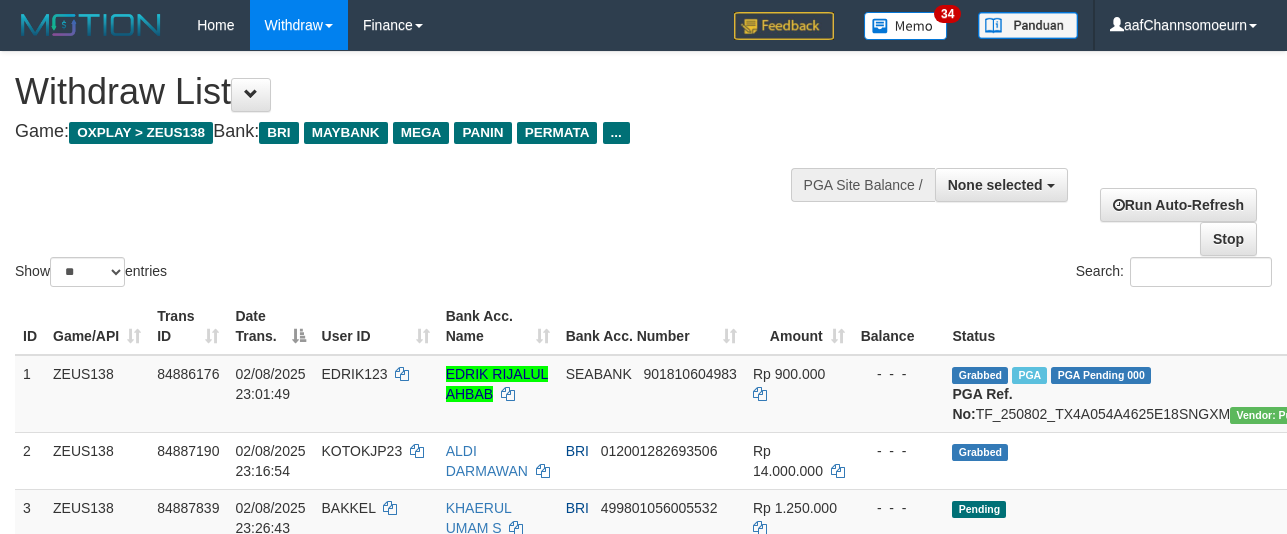 select 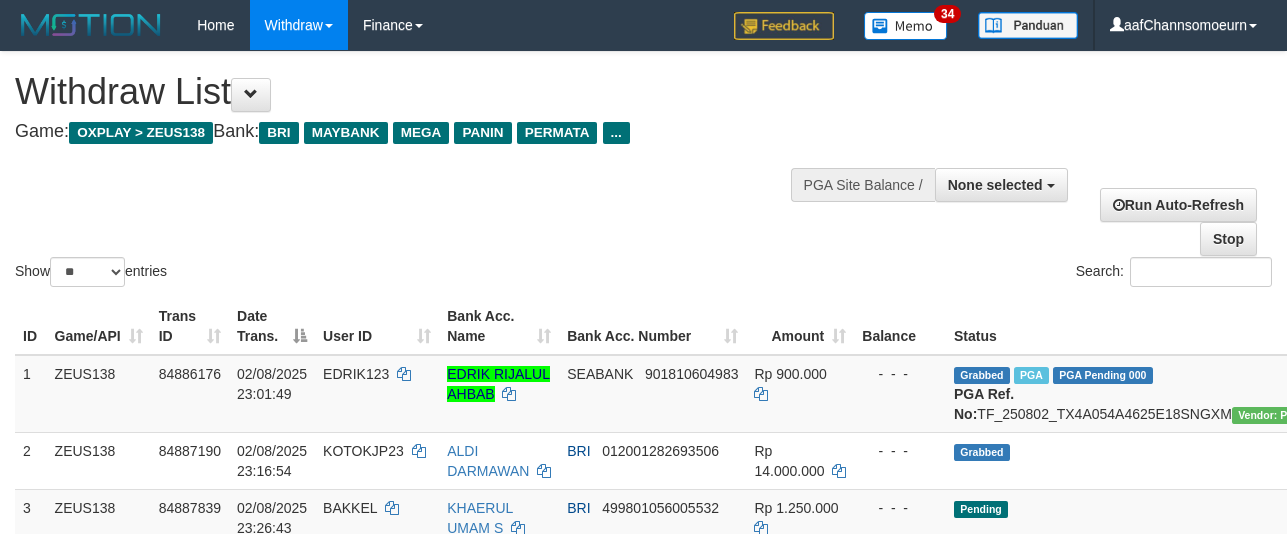 select 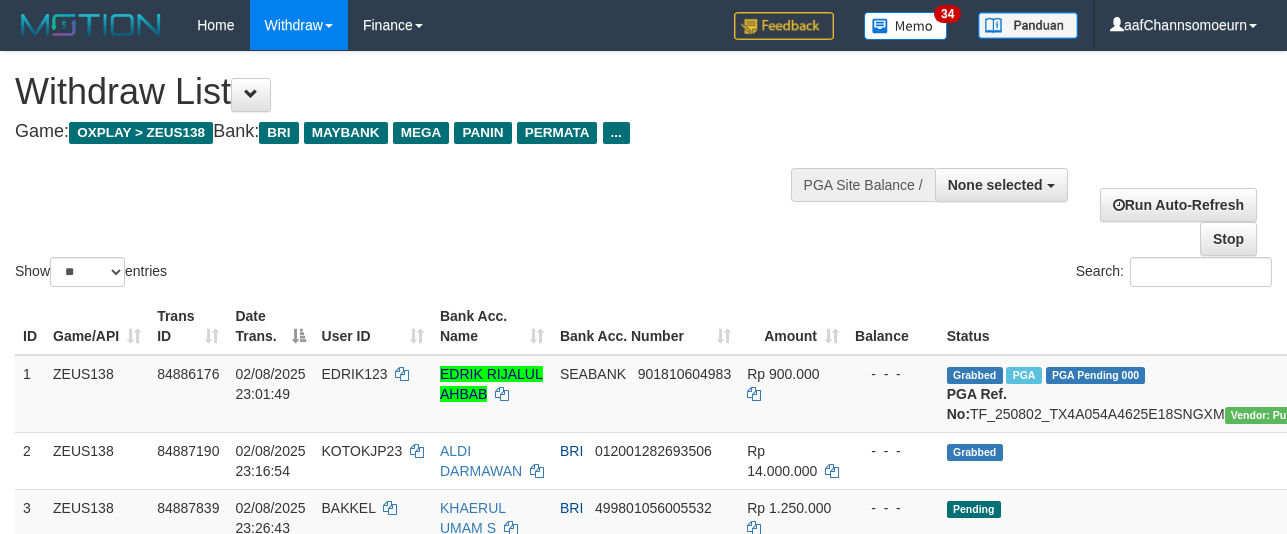 select 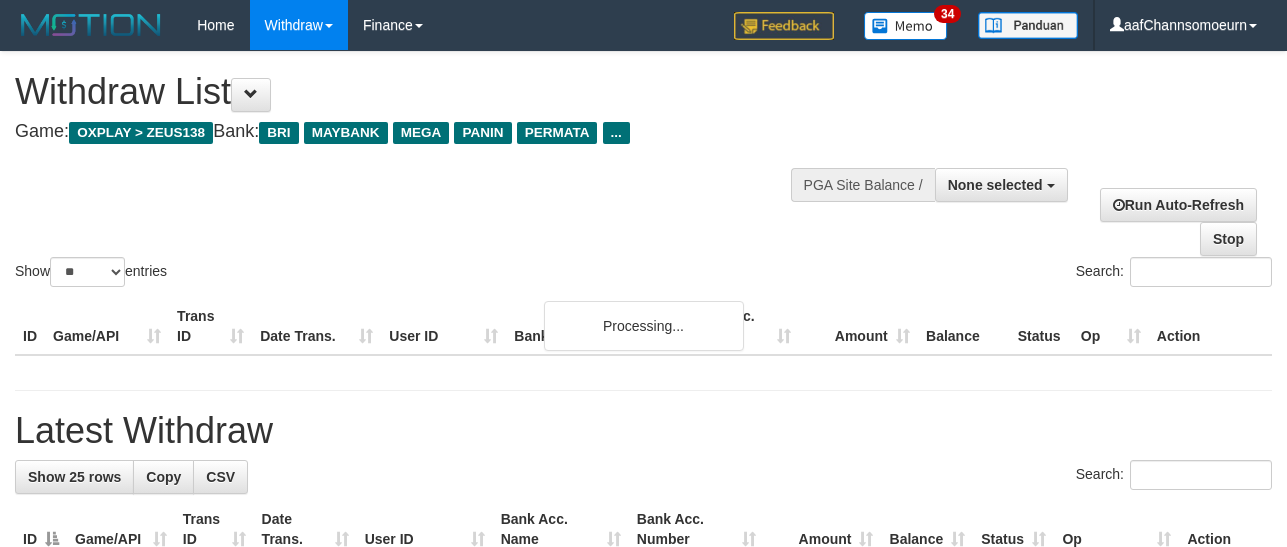 select 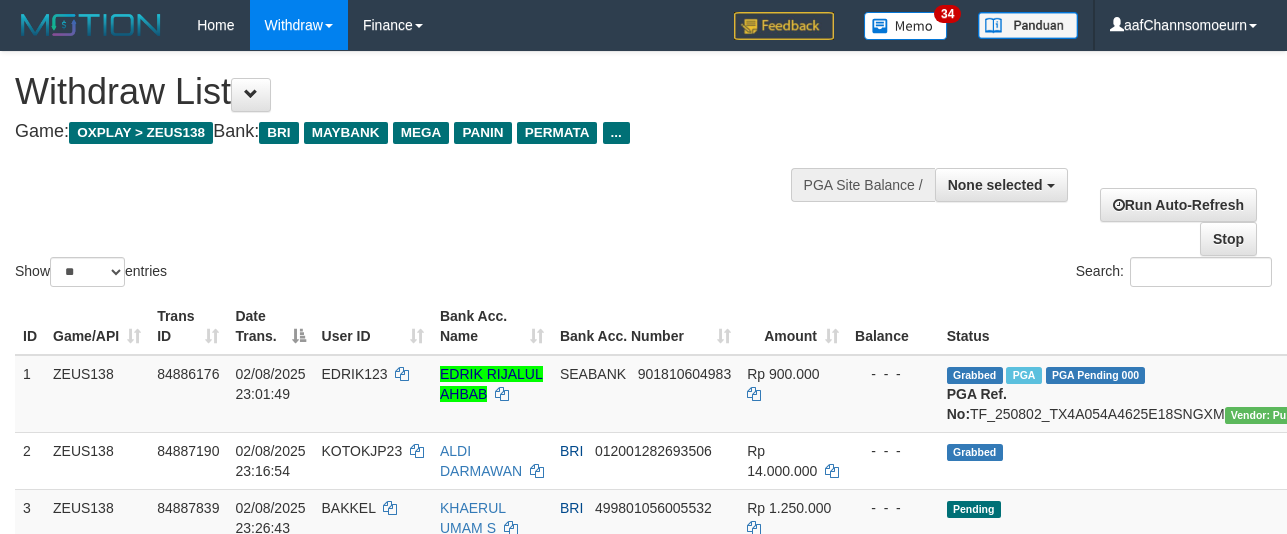 select 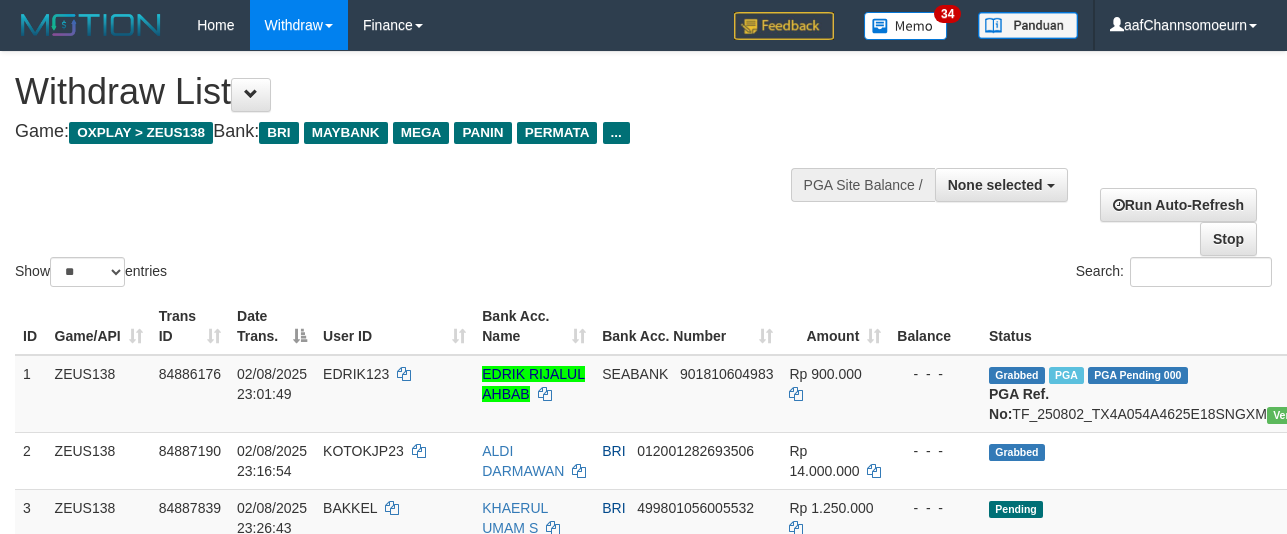 select 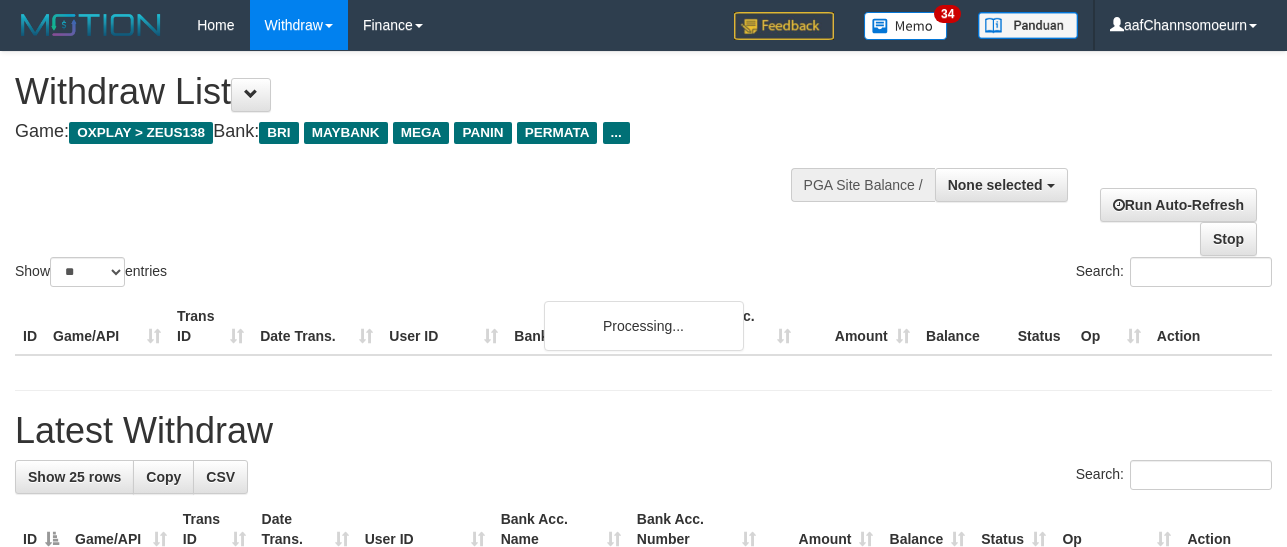 select 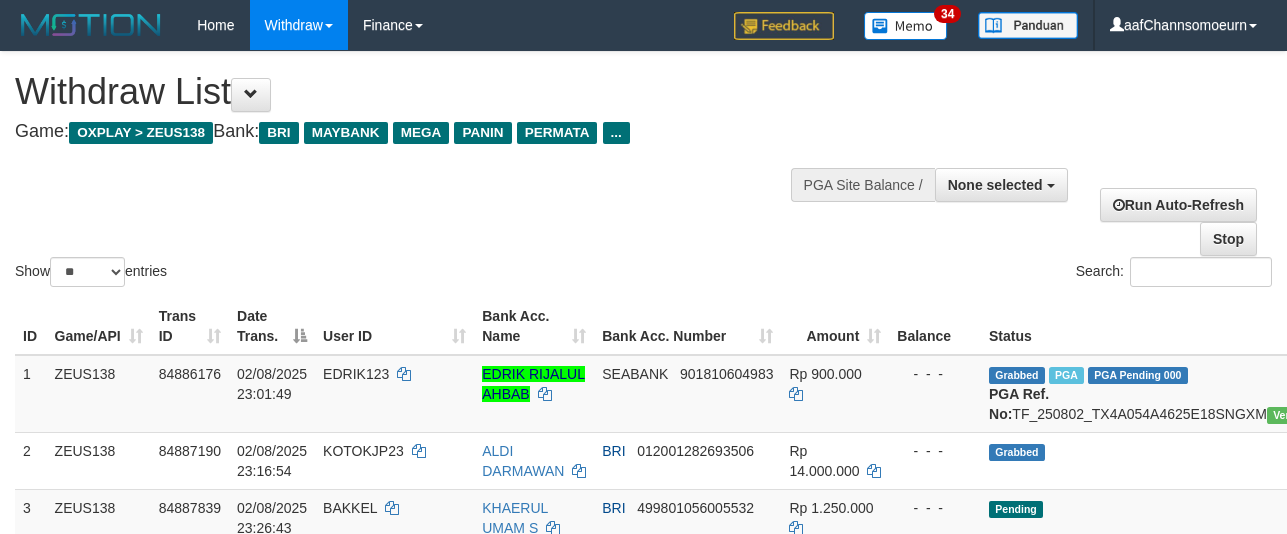 select 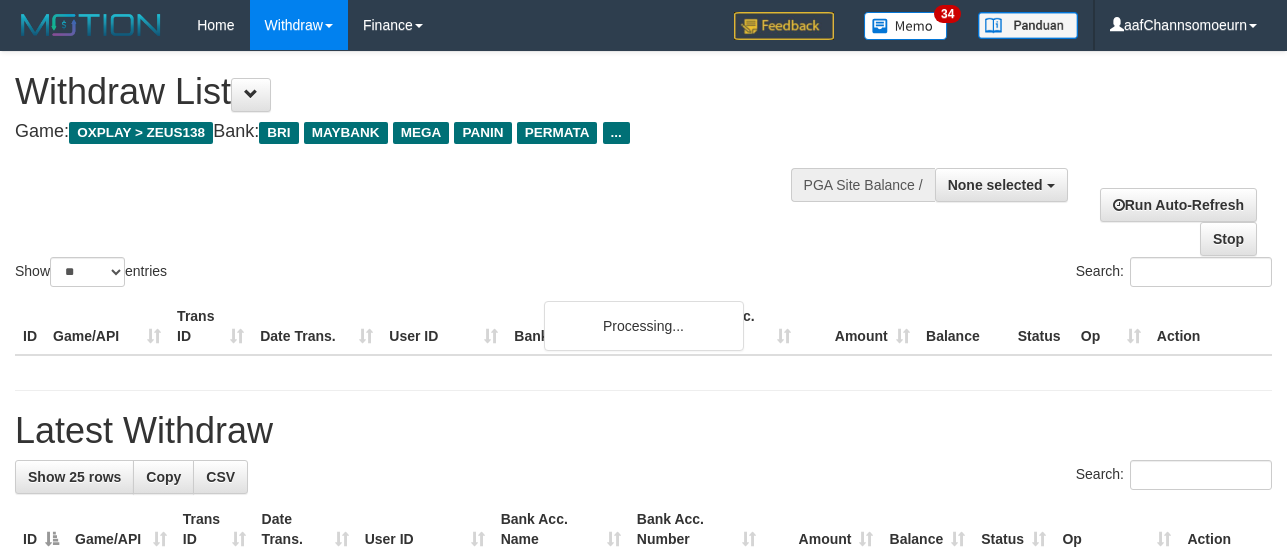 select 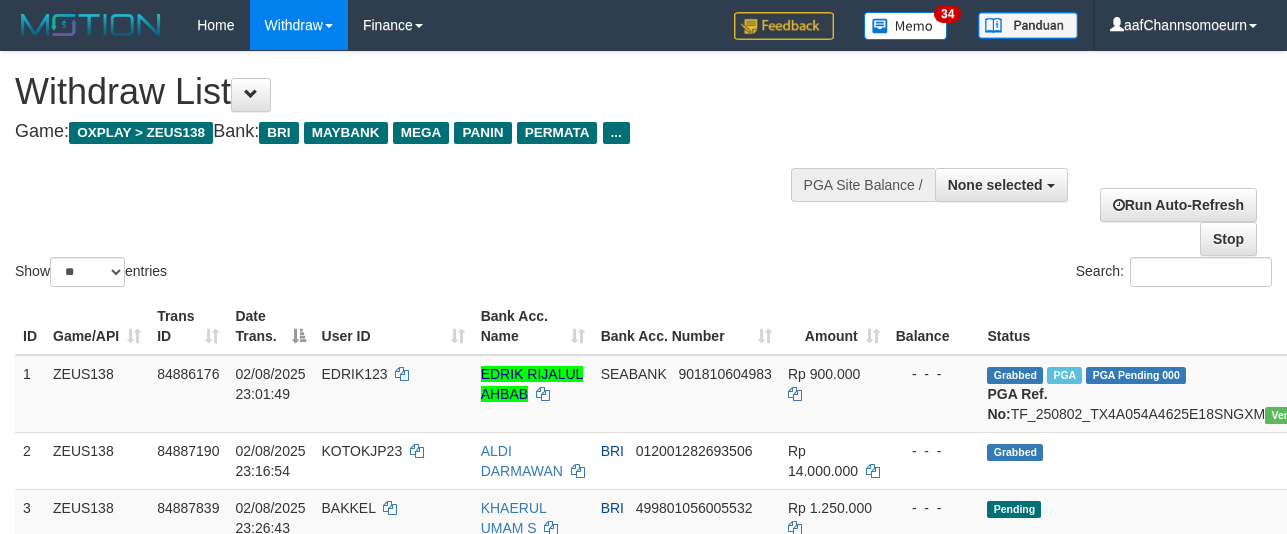 select 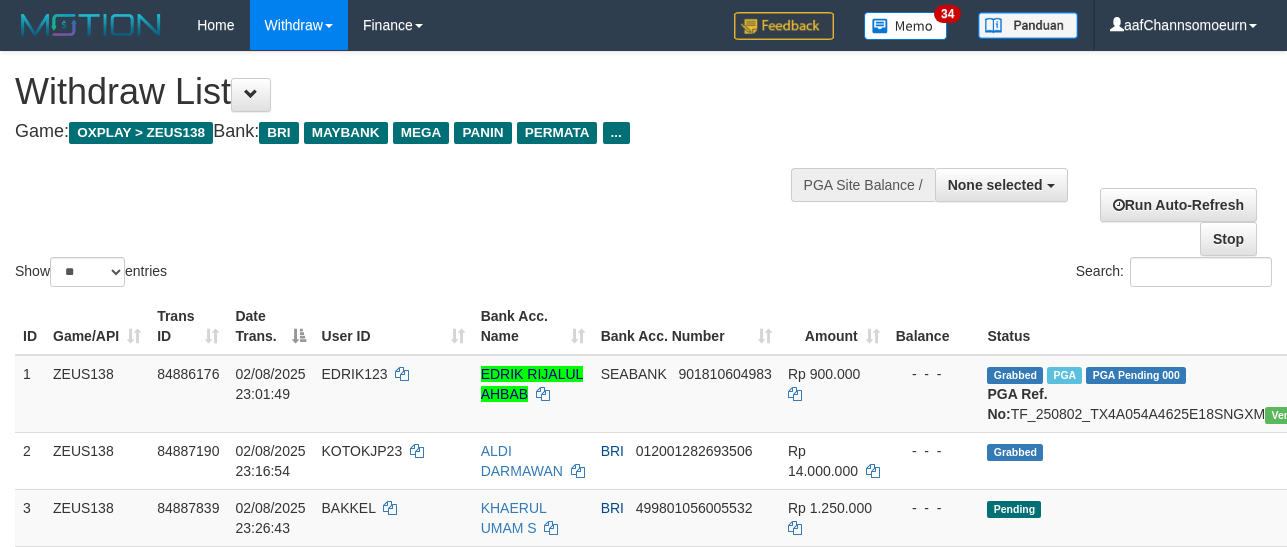 select 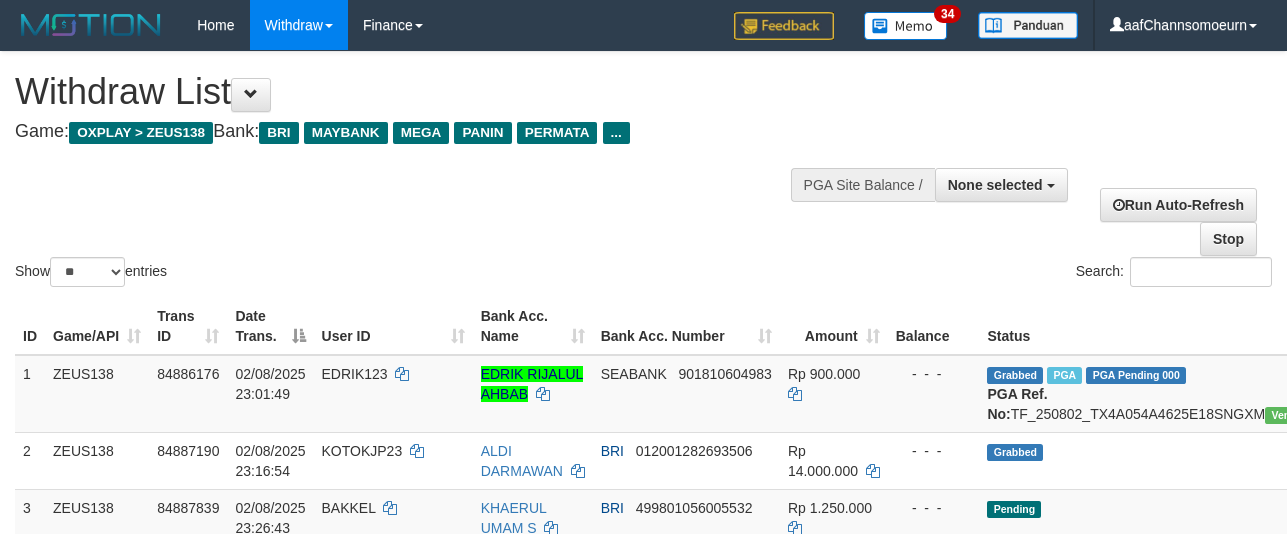 select 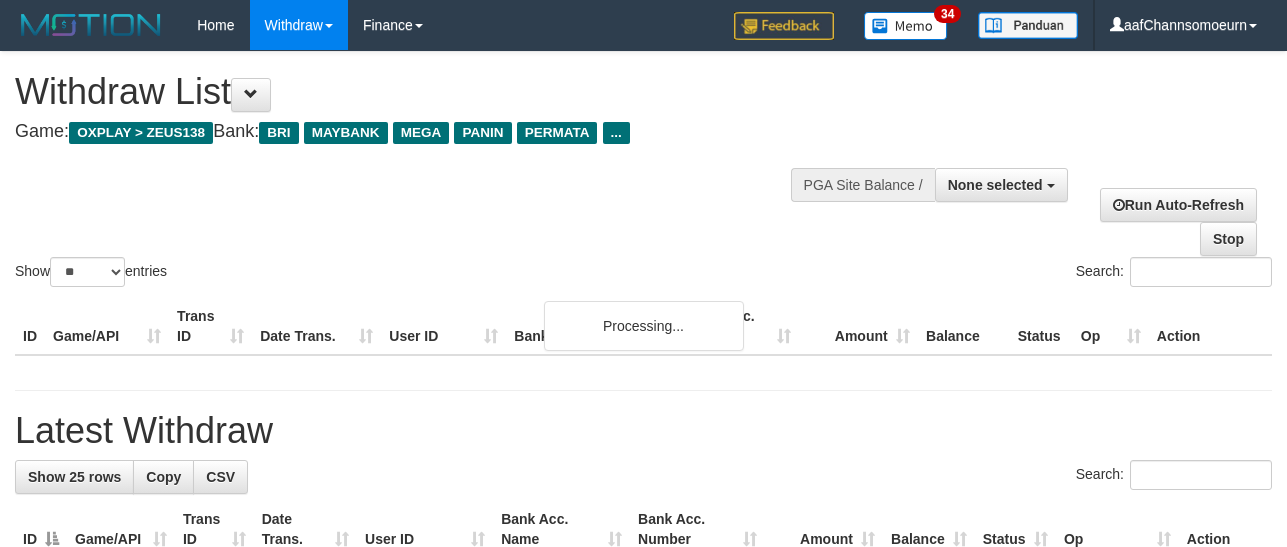 select 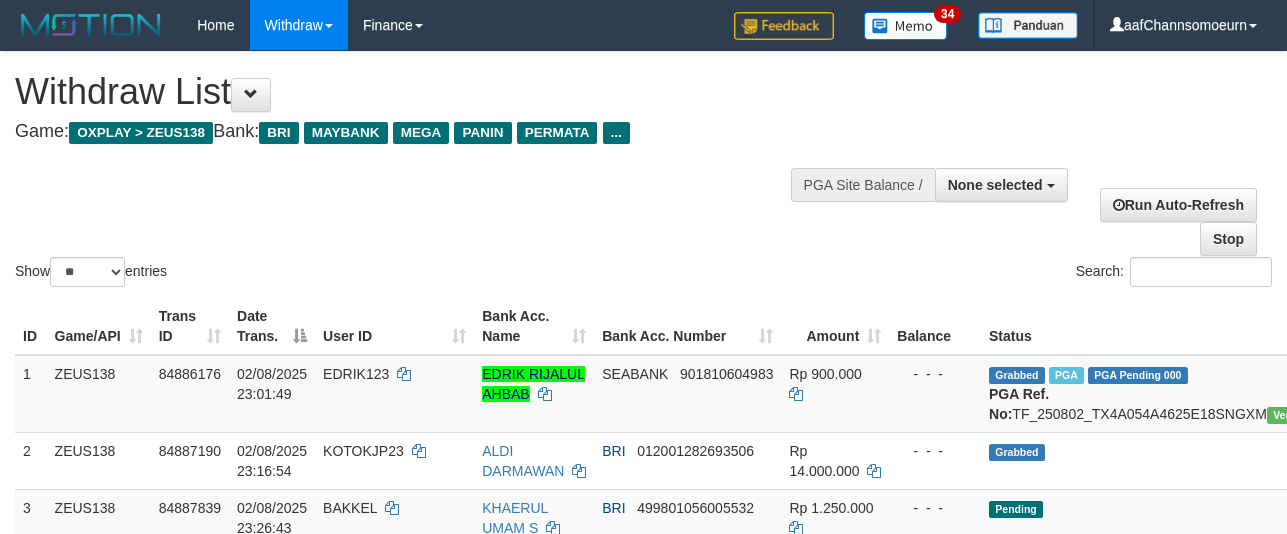 select 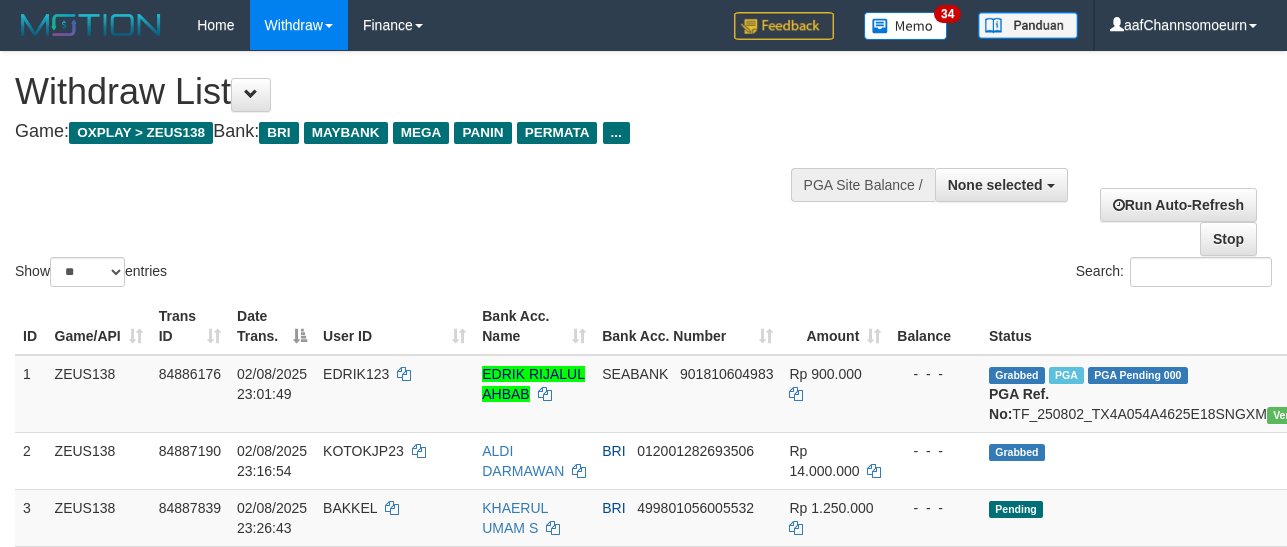 select 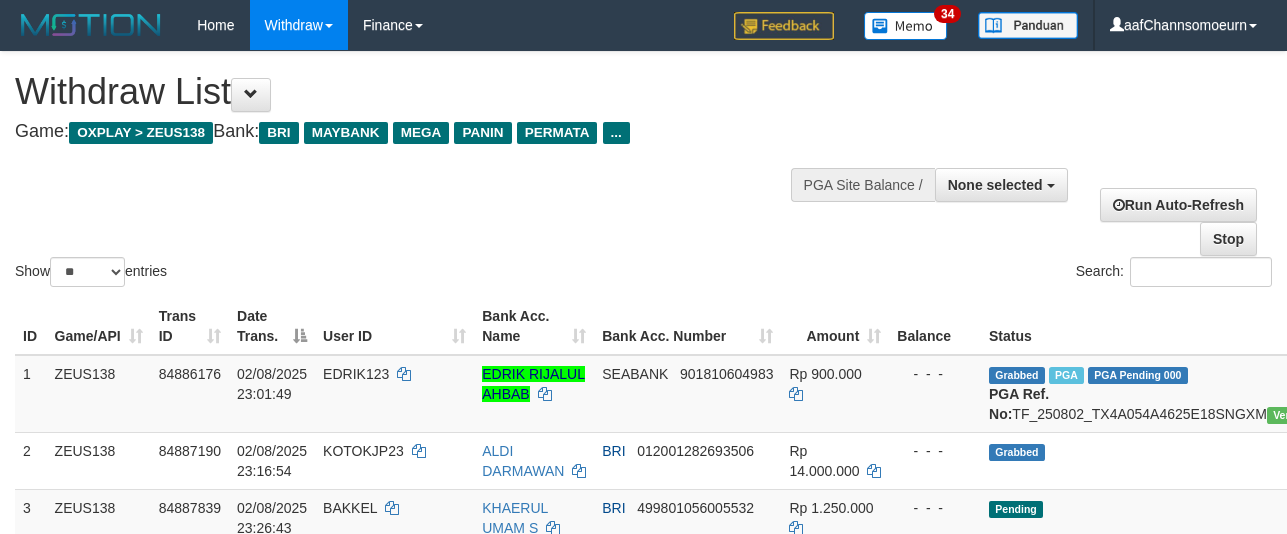 select 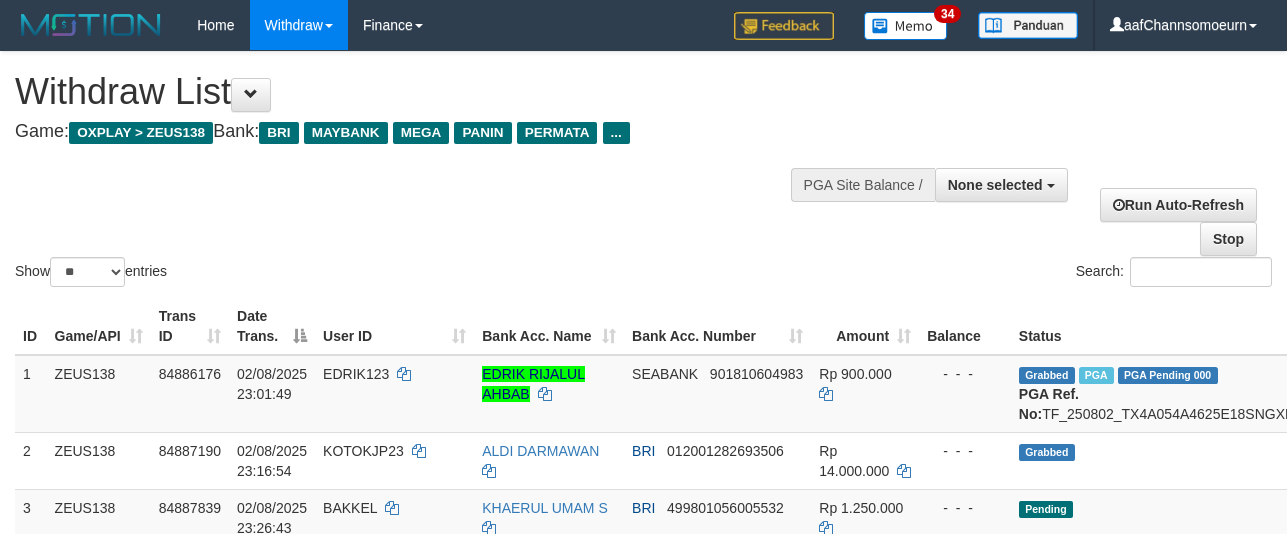 select 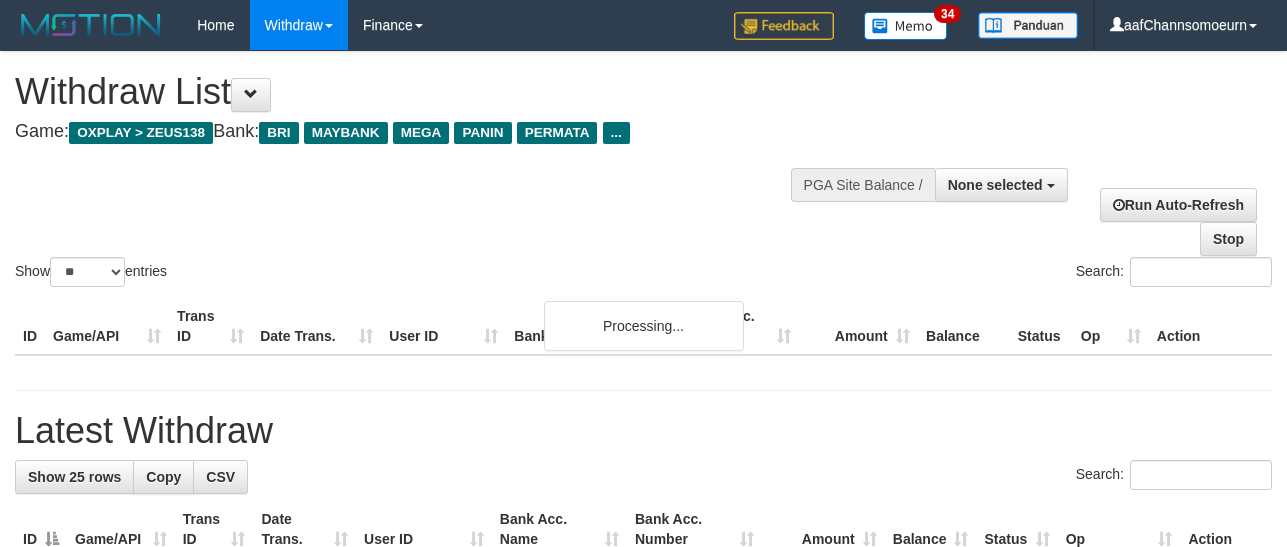 select 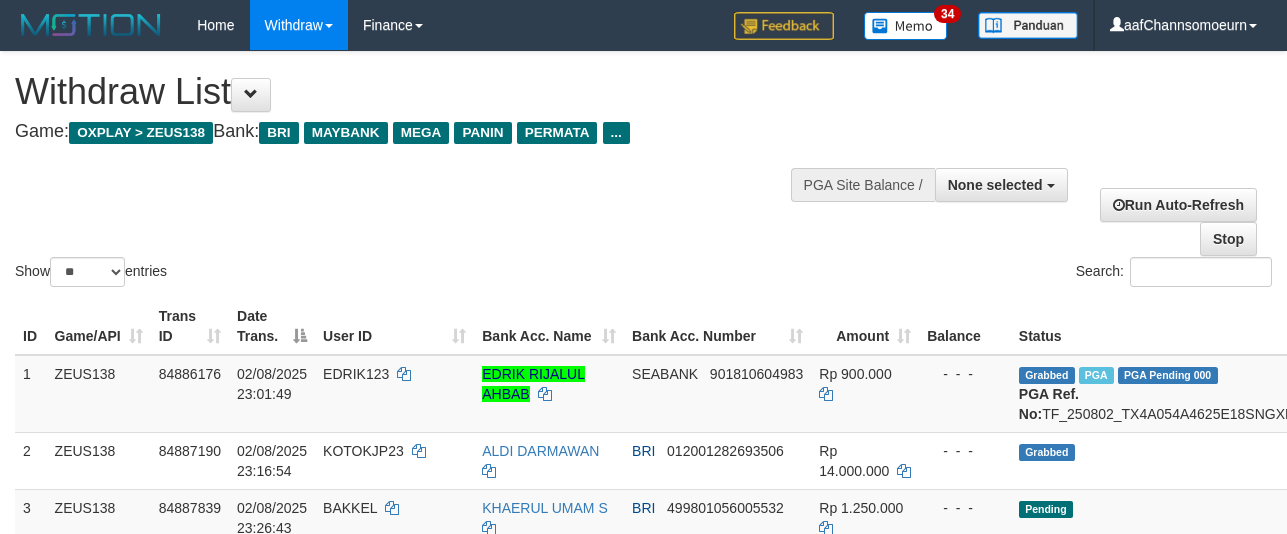 select 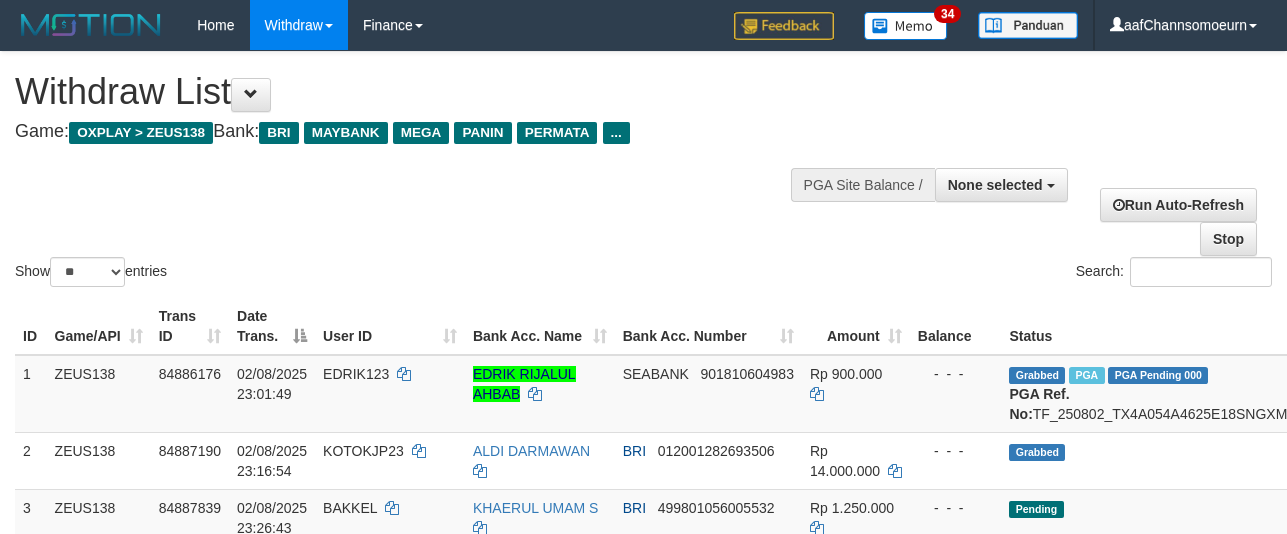 select 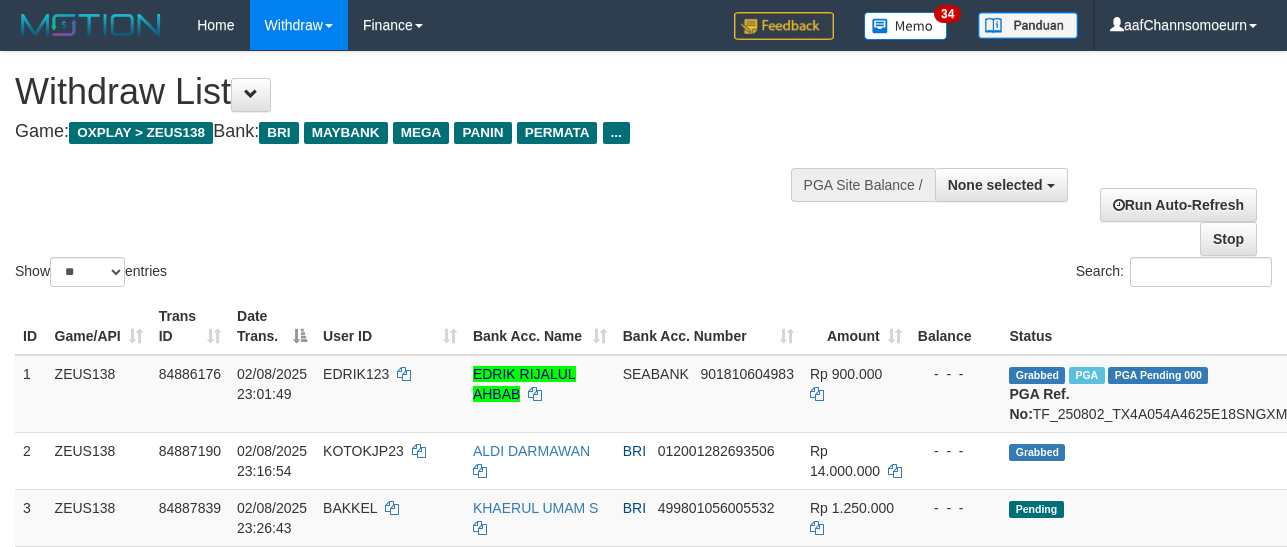 select 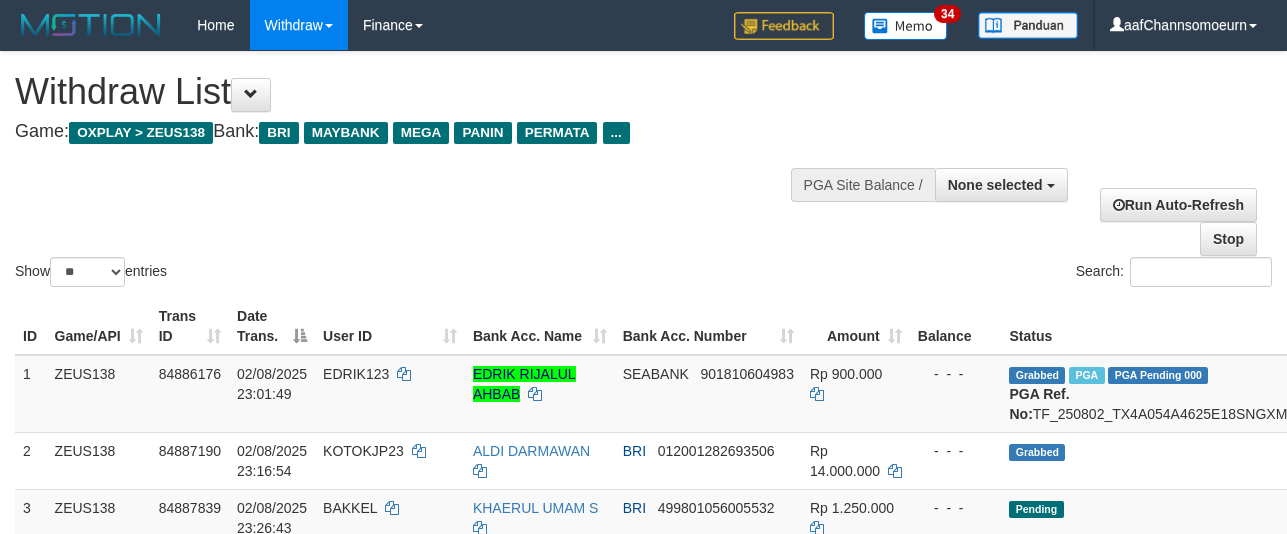 select 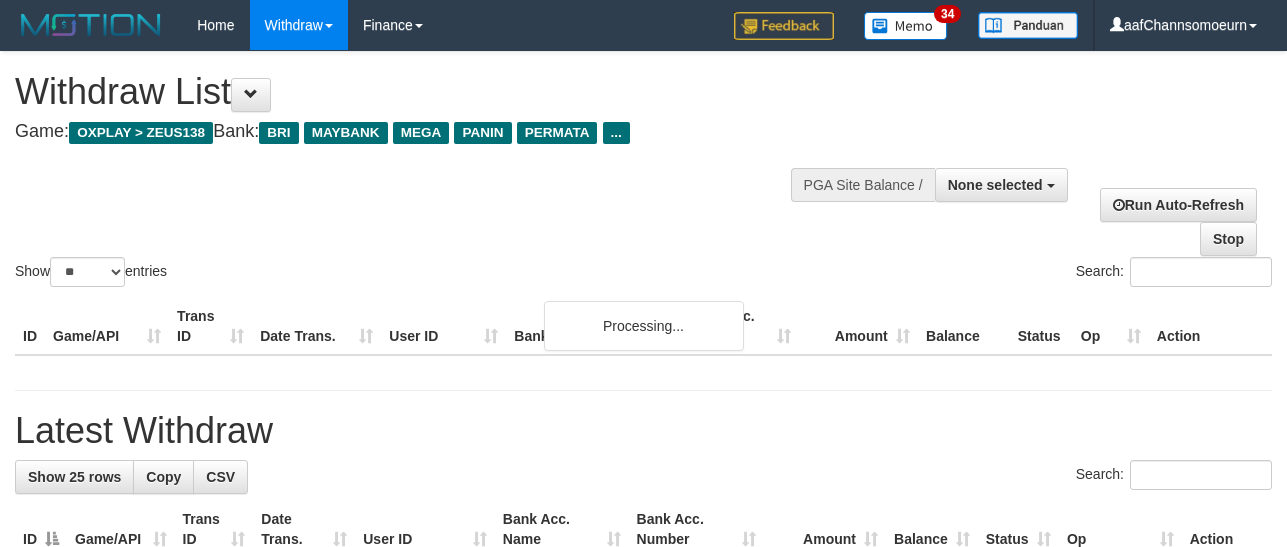 select 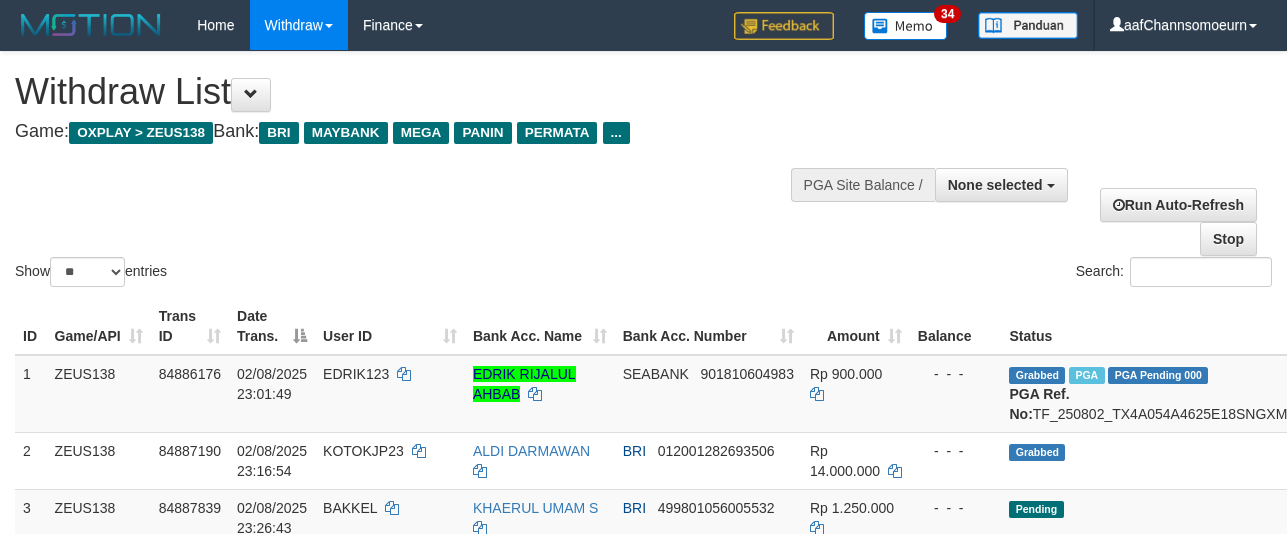 select 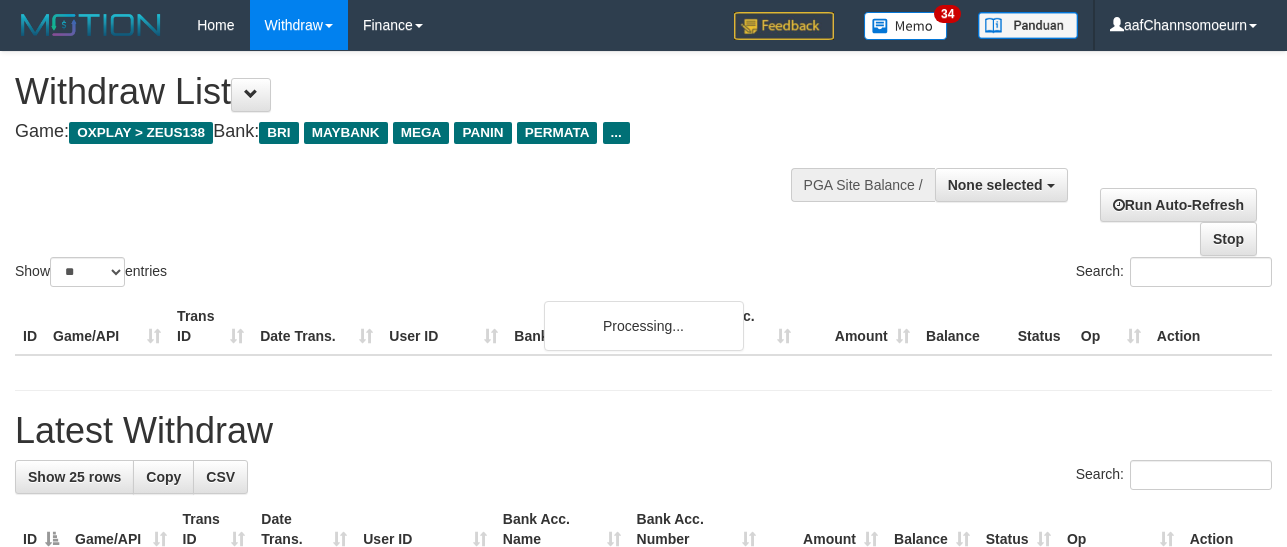 select 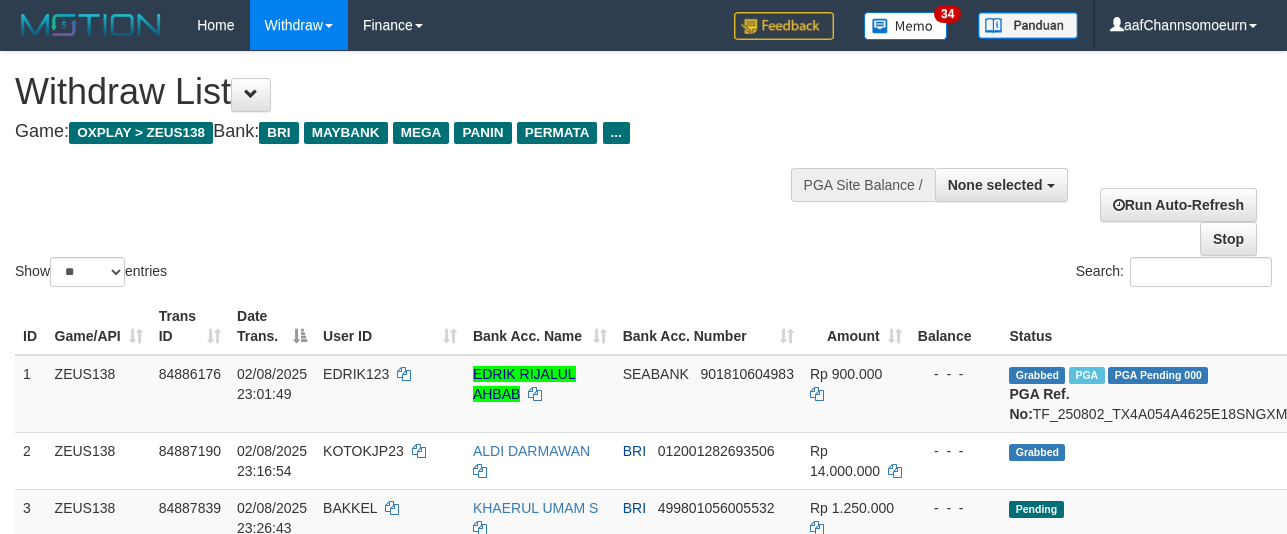 select 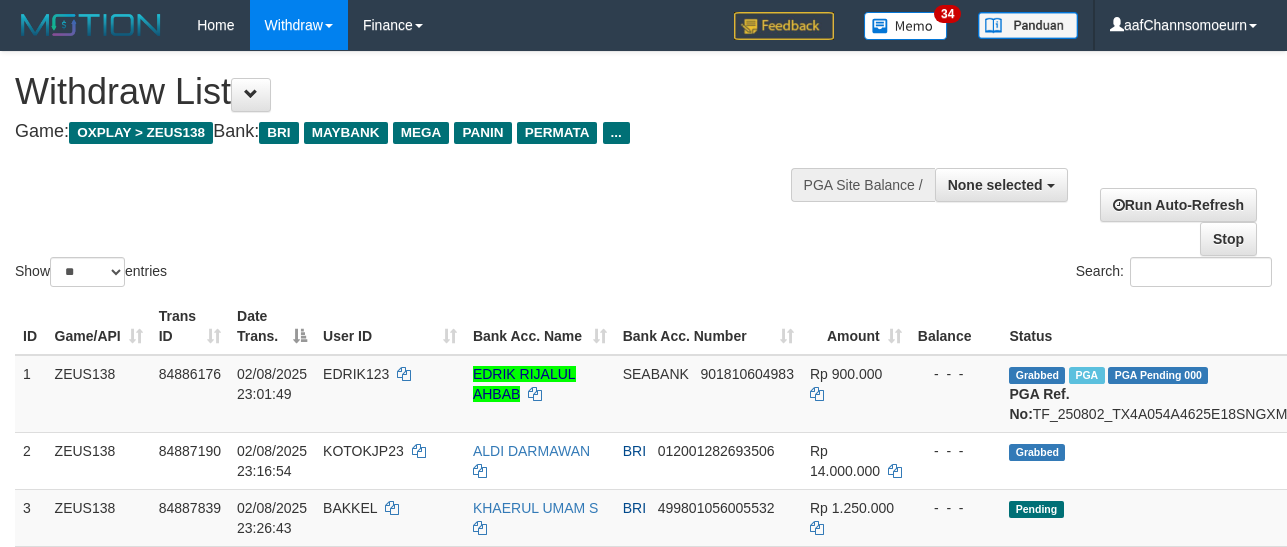 select 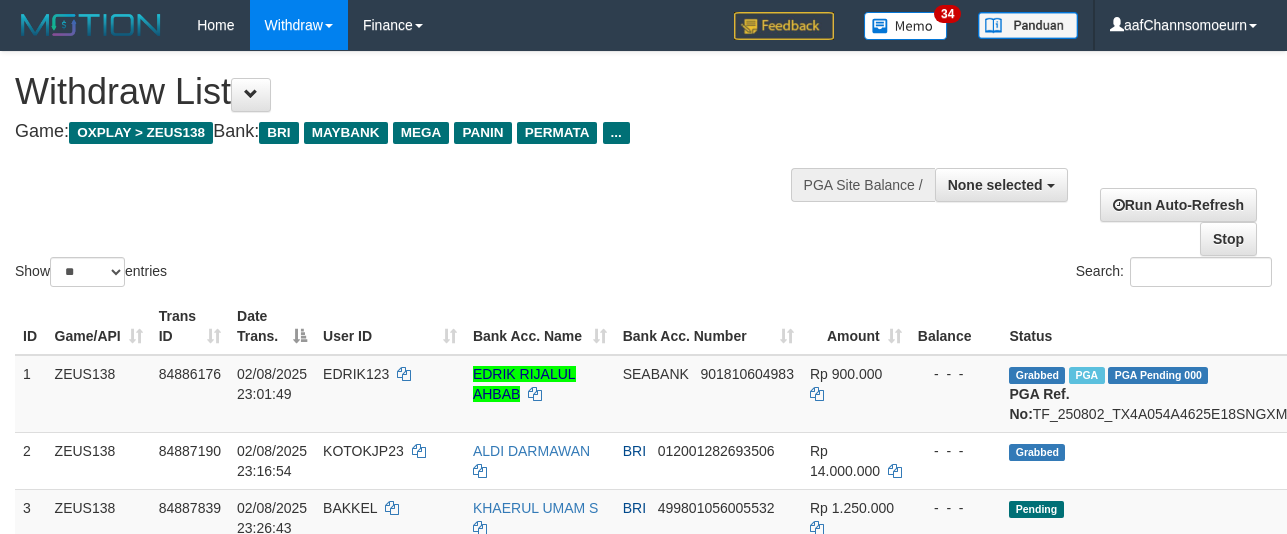 select 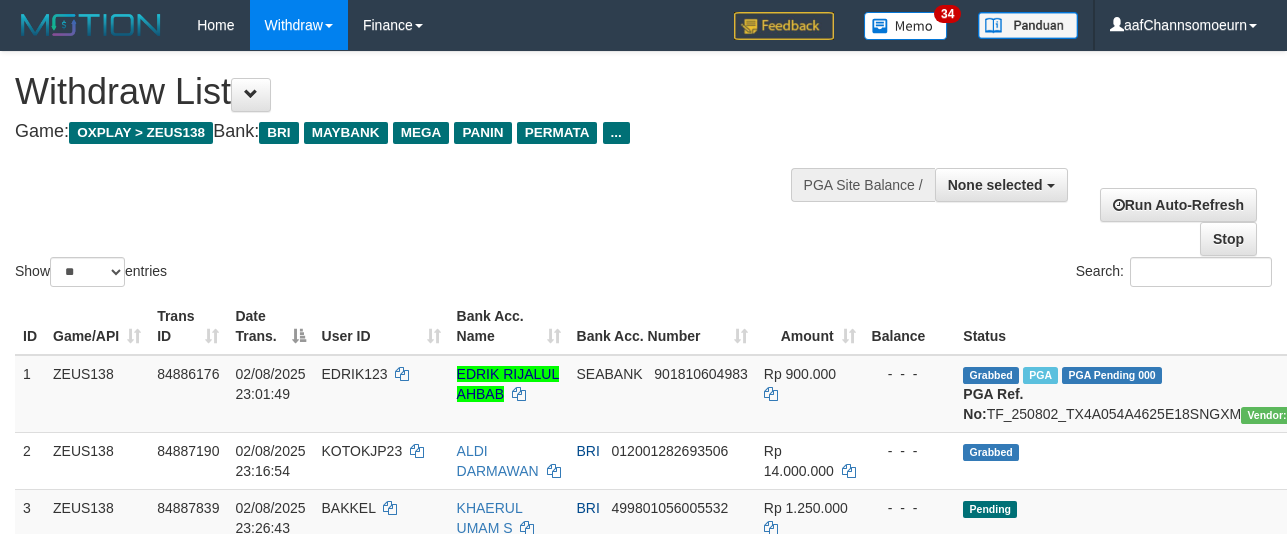 select 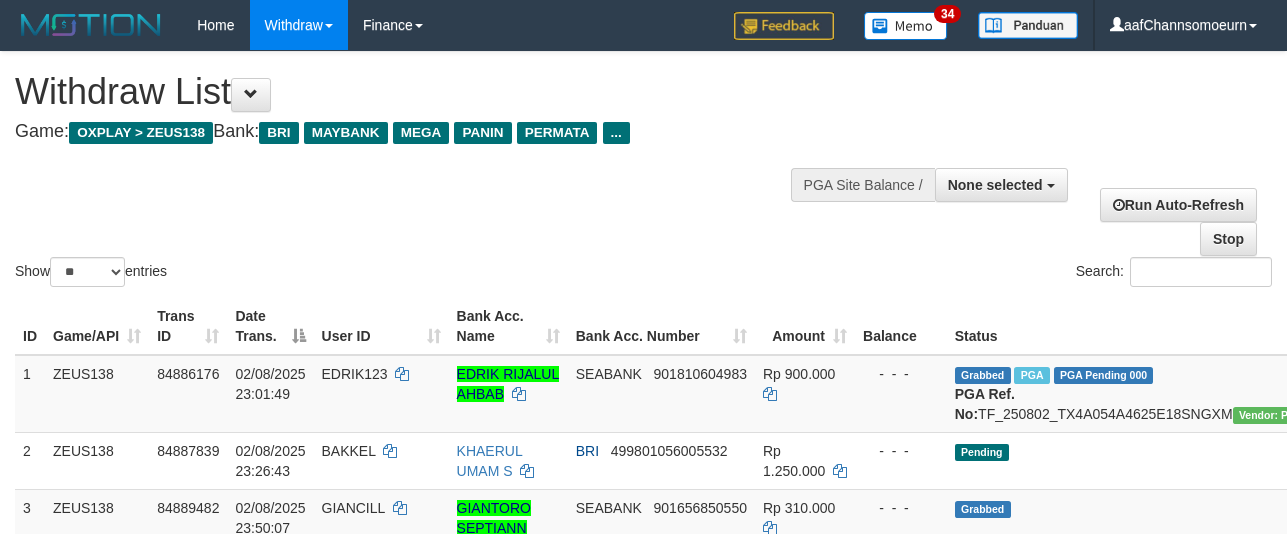 select 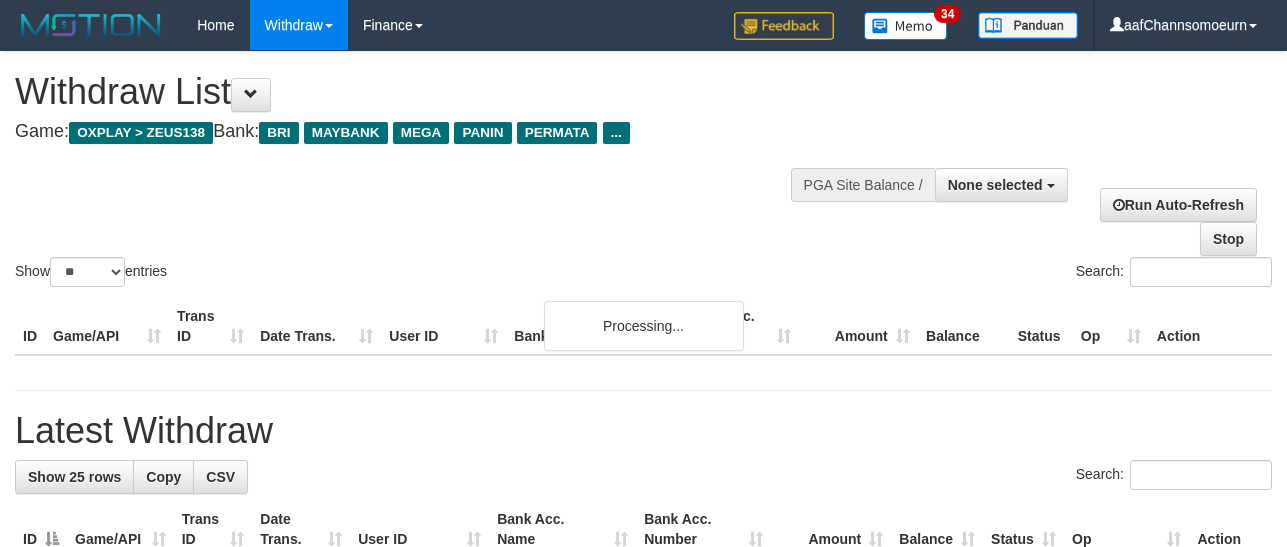 select 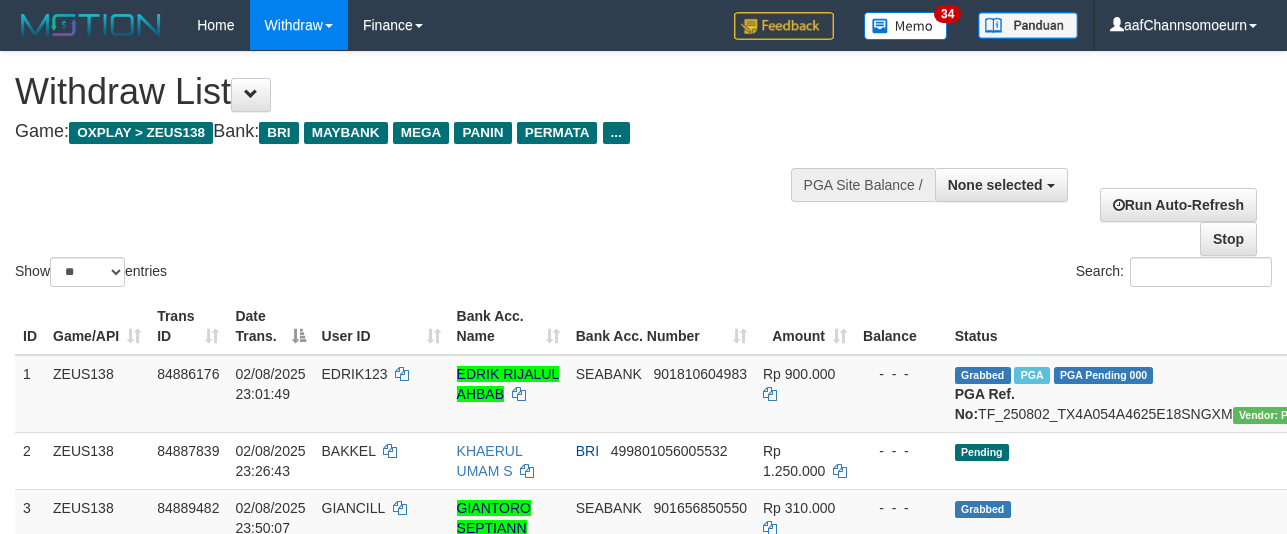 select 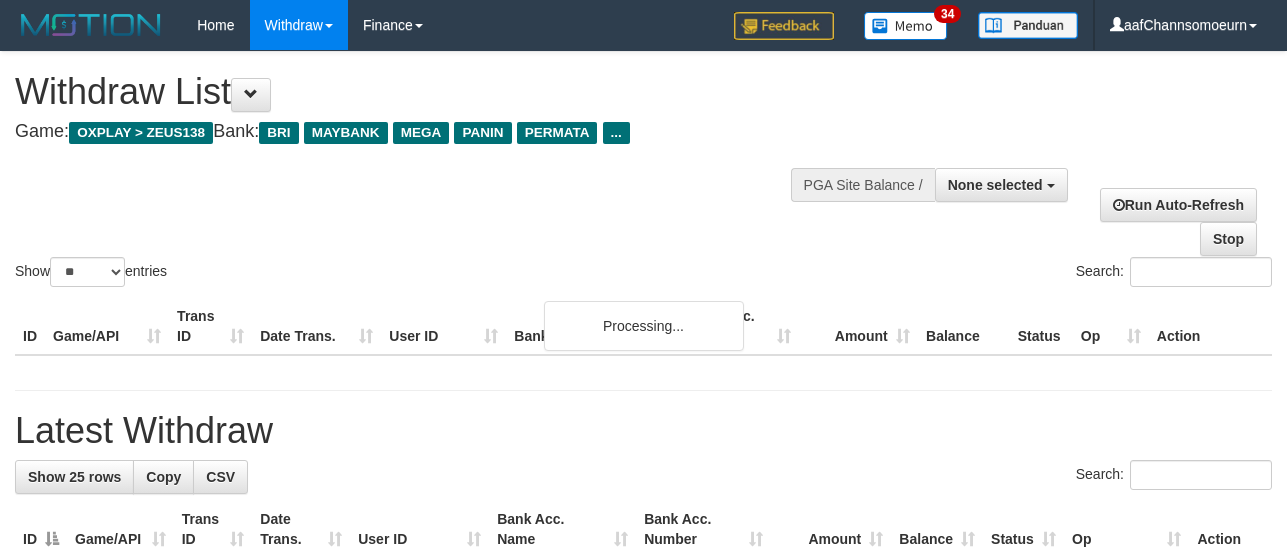 select 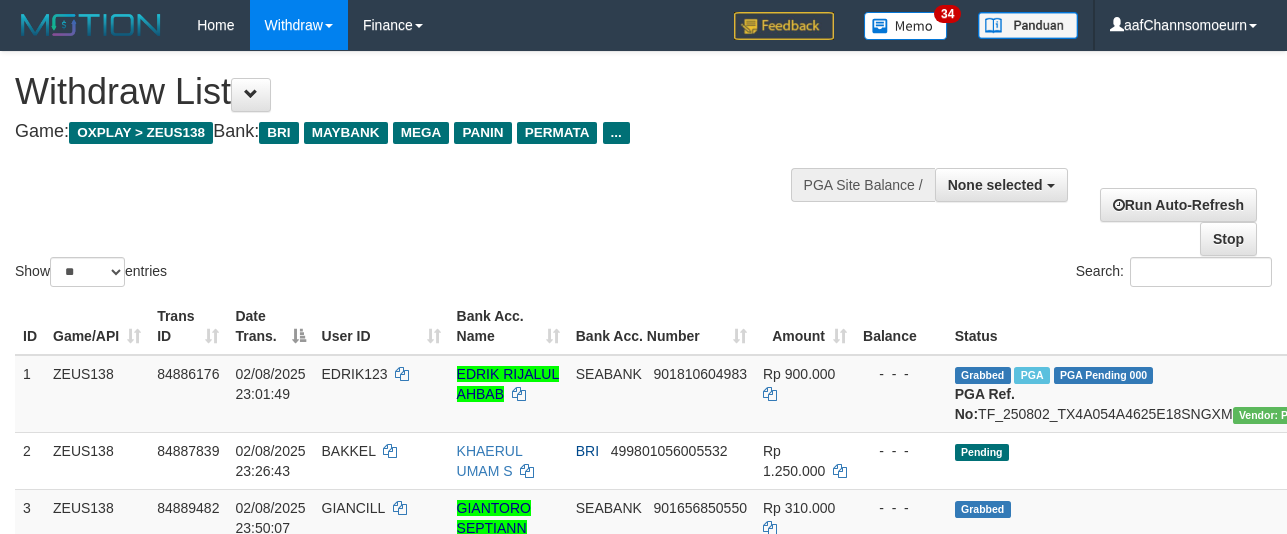 select 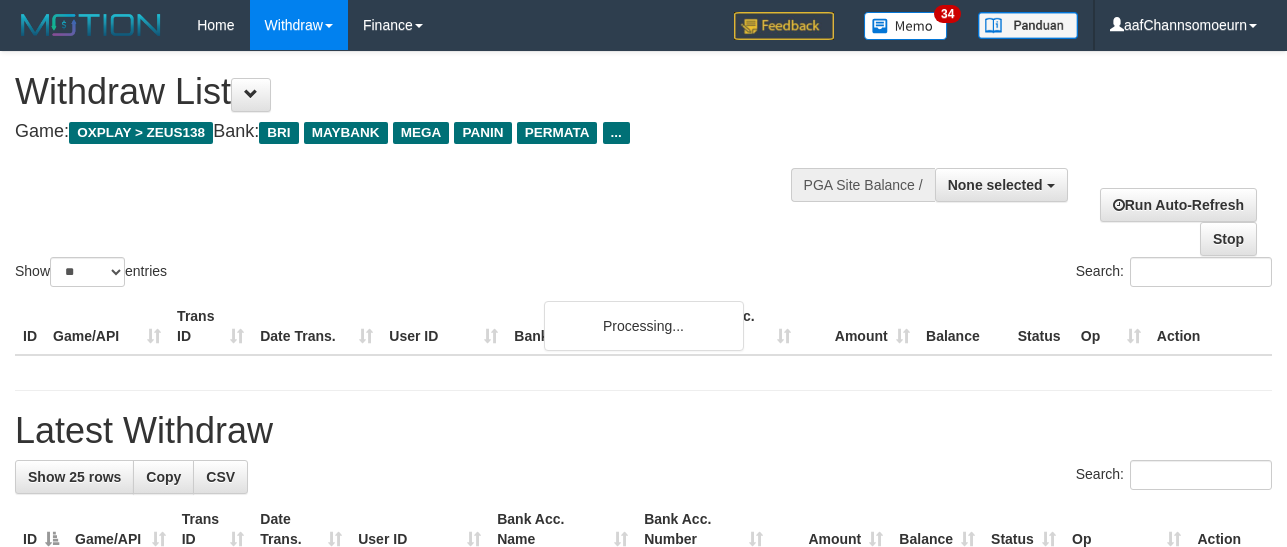 select 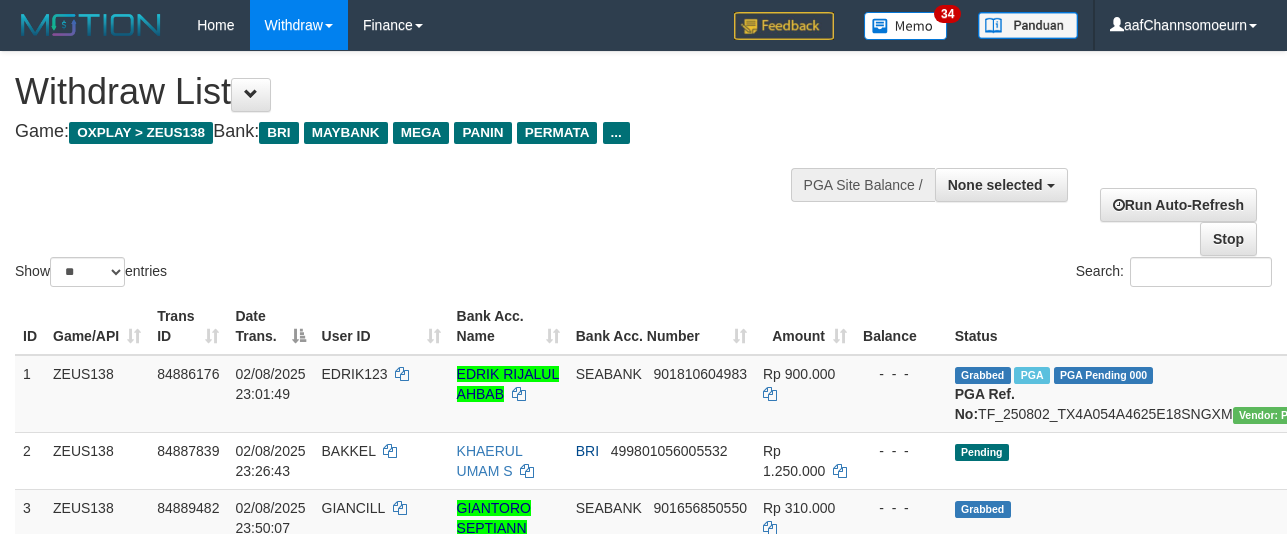 select 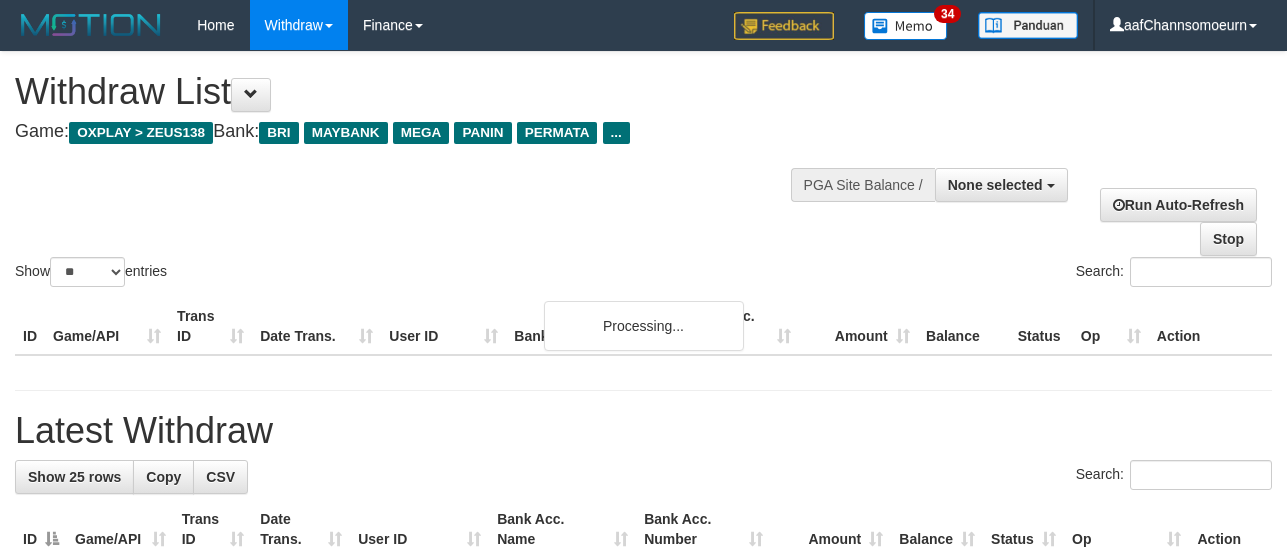 select 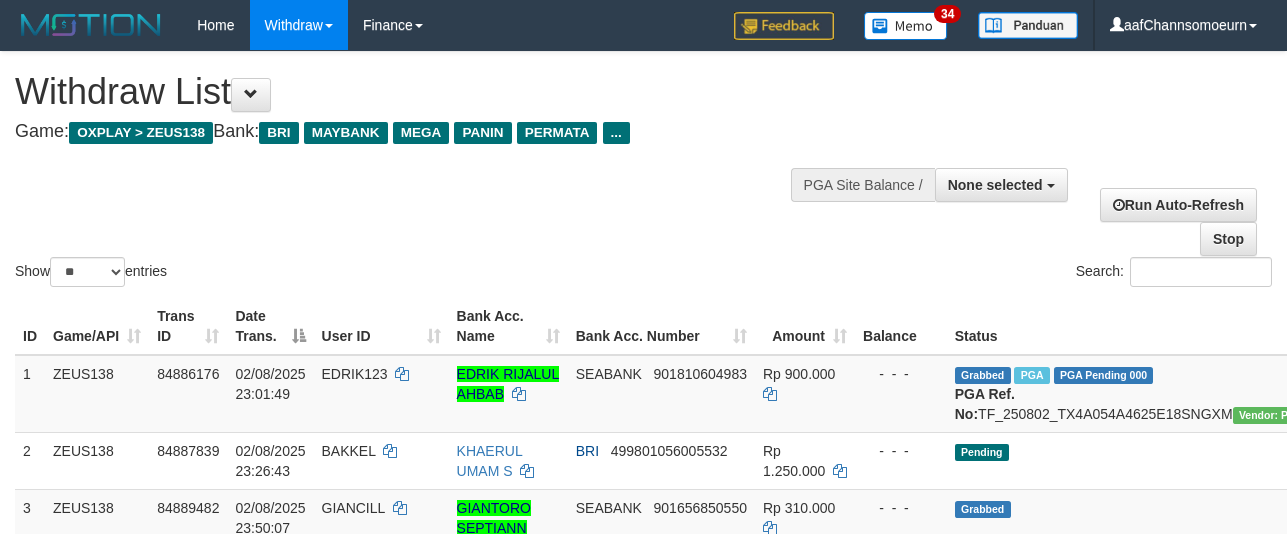 select 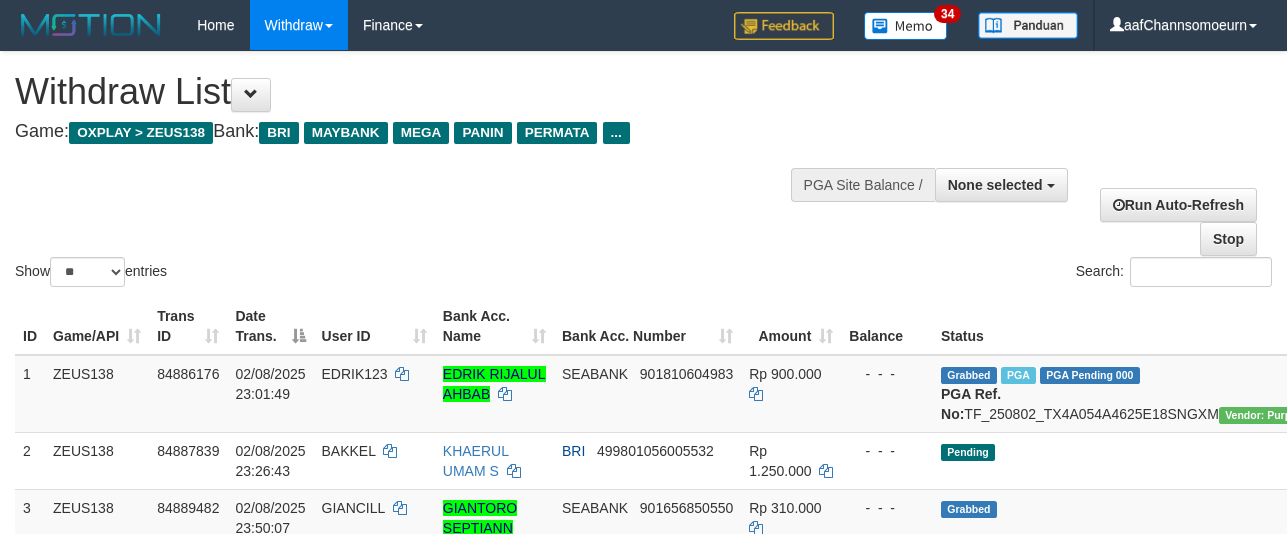 select 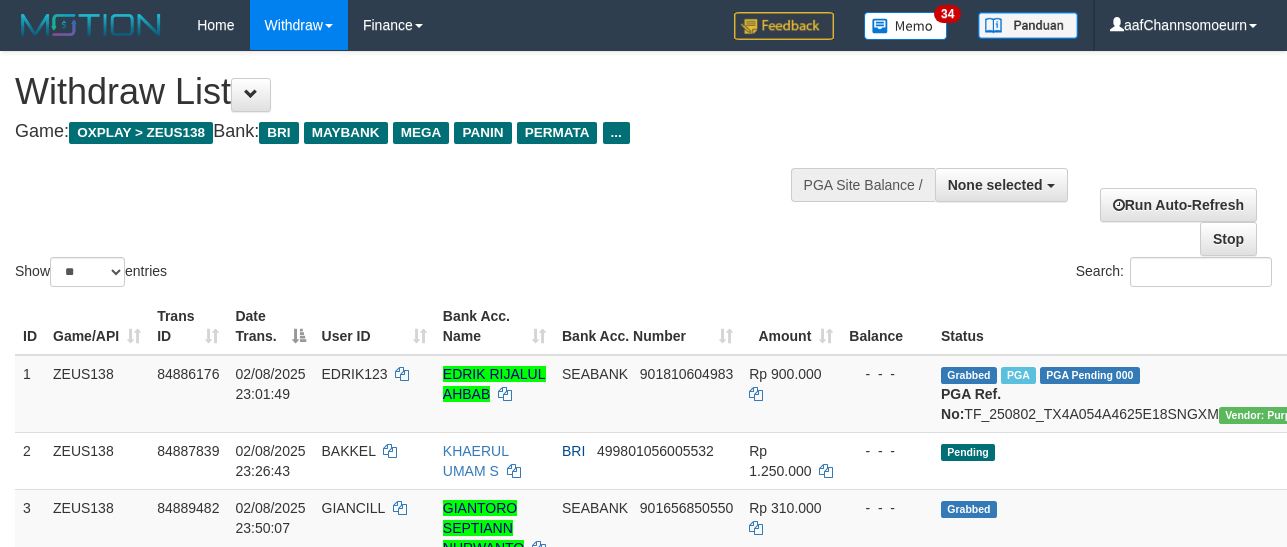 select 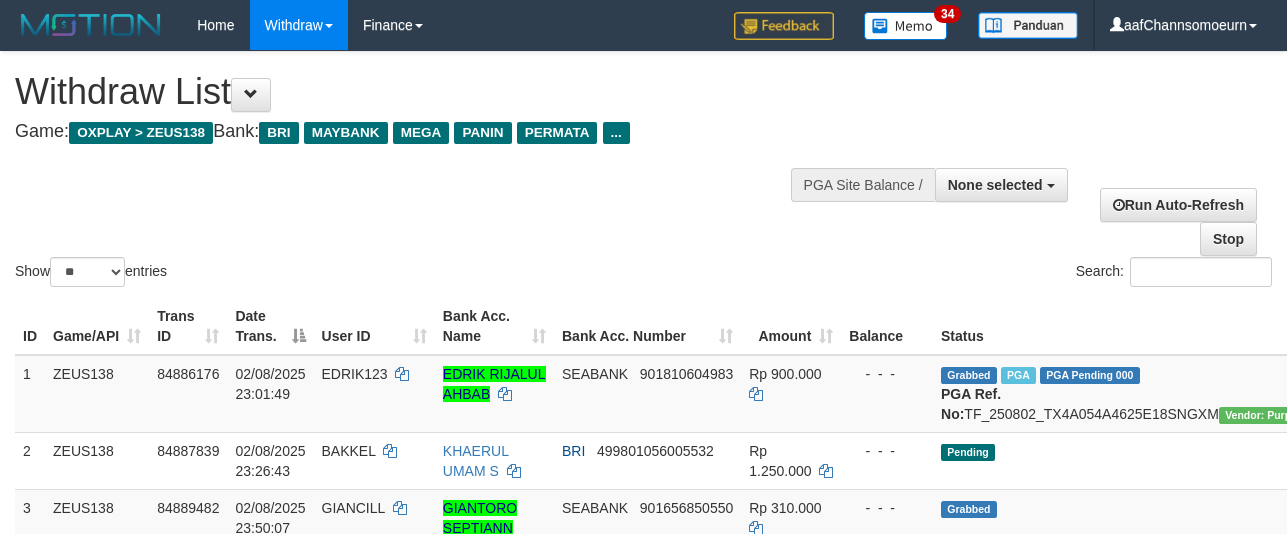 select 